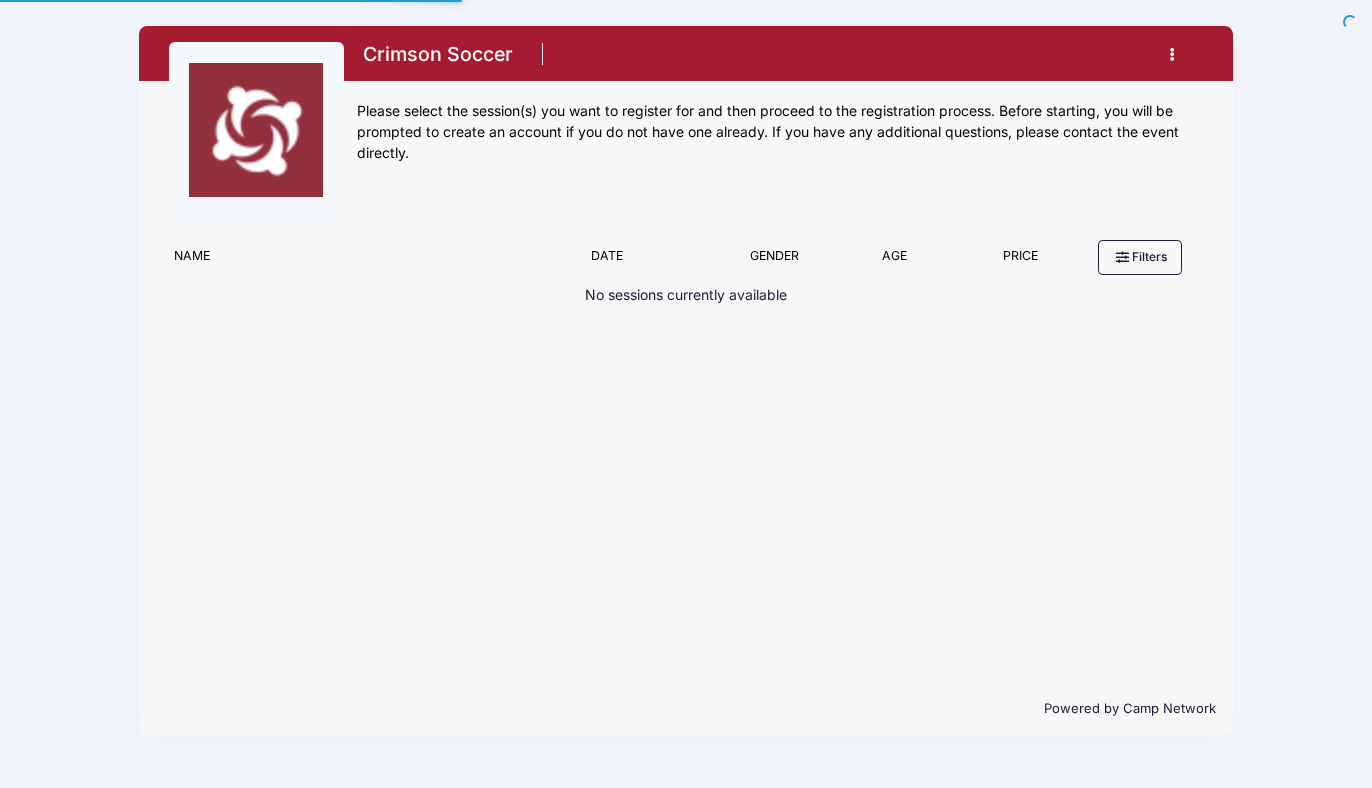 scroll, scrollTop: 0, scrollLeft: 0, axis: both 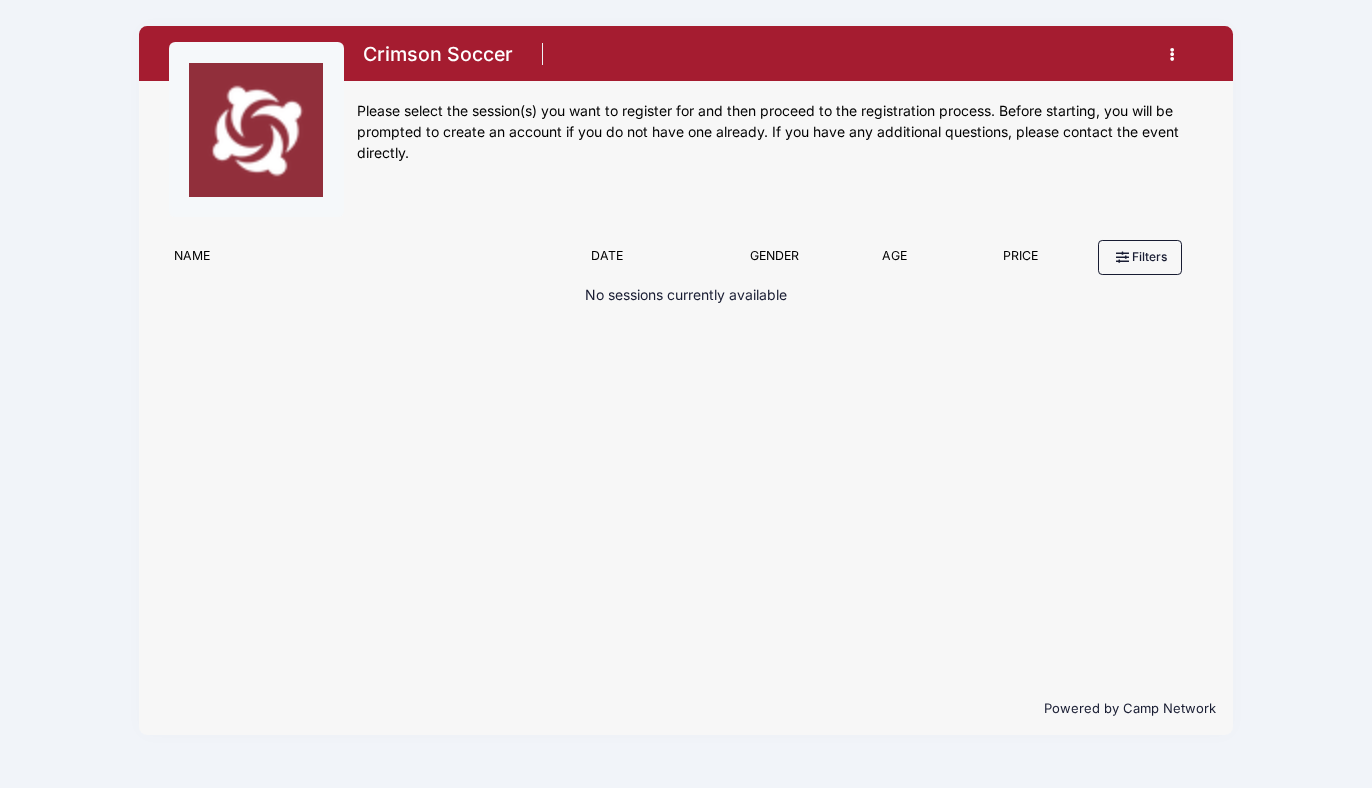 click at bounding box center (1177, 54) 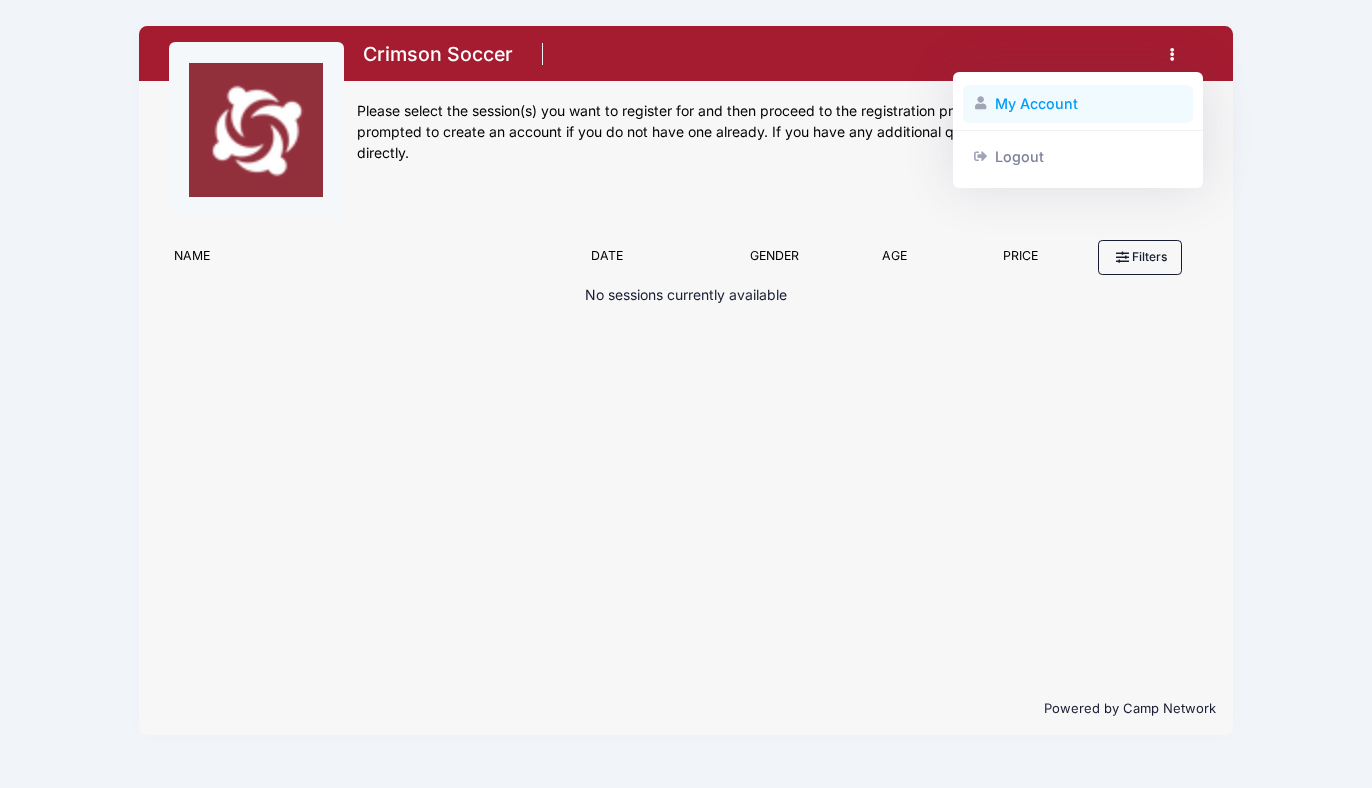 click on "My Account" at bounding box center (1078, 104) 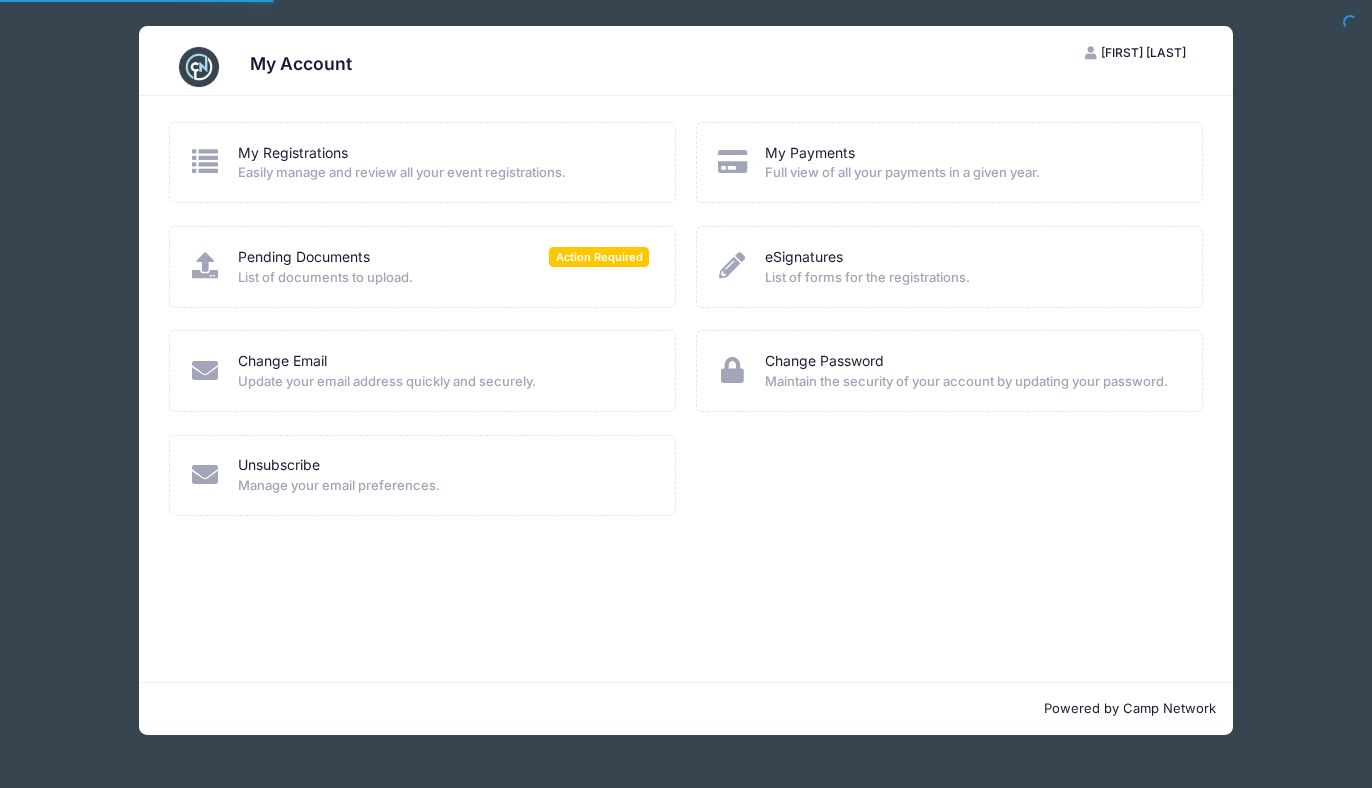 scroll, scrollTop: 0, scrollLeft: 0, axis: both 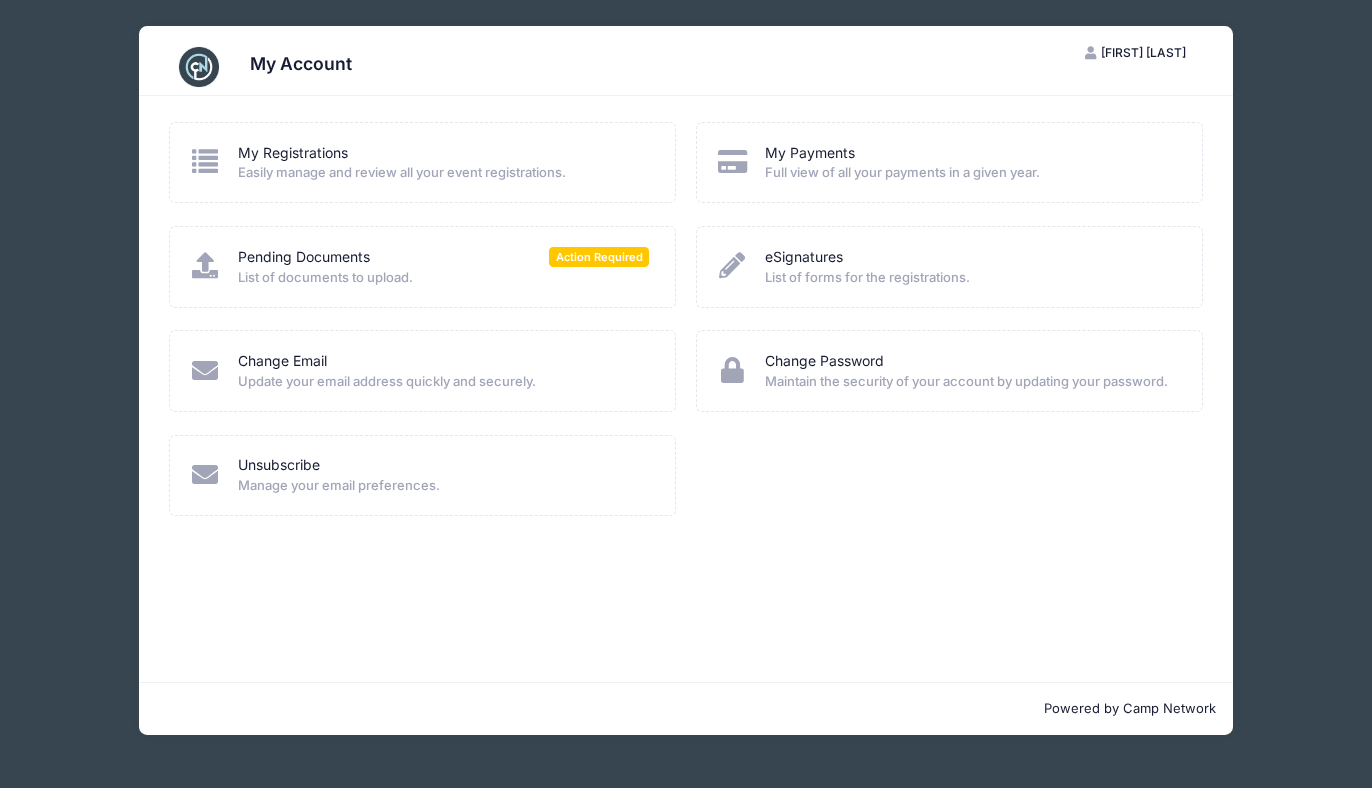 click on "Full view of all your payments in a given year." at bounding box center (970, 173) 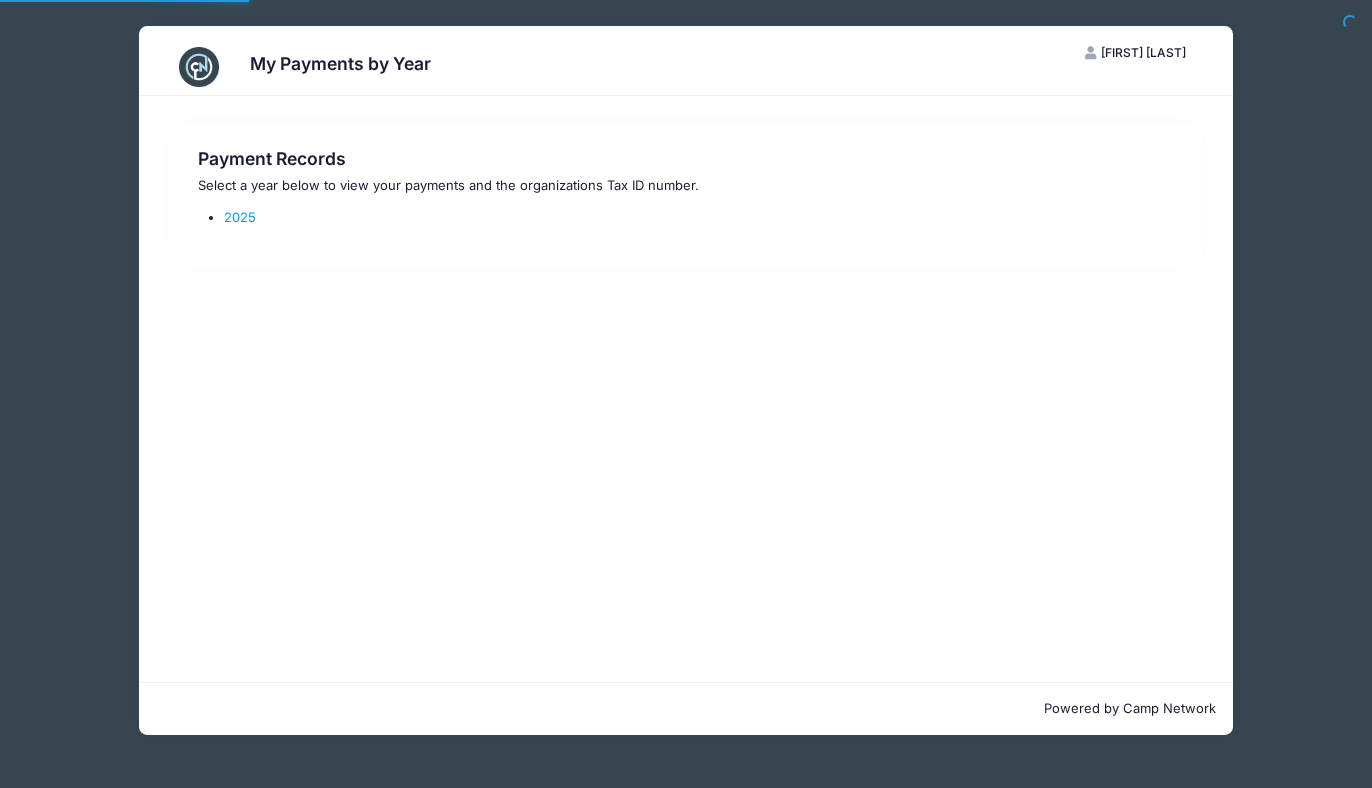 scroll, scrollTop: 0, scrollLeft: 0, axis: both 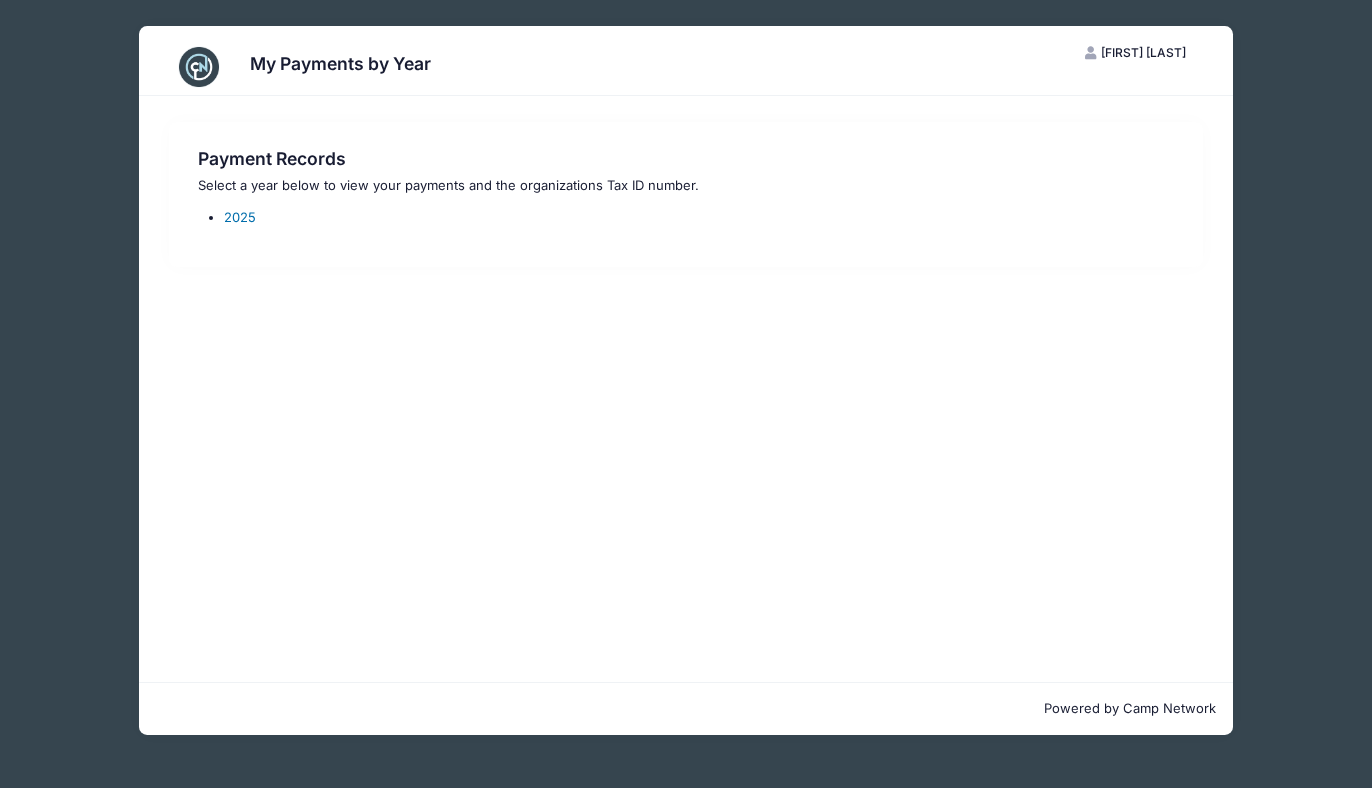 click on "2025" at bounding box center (240, 217) 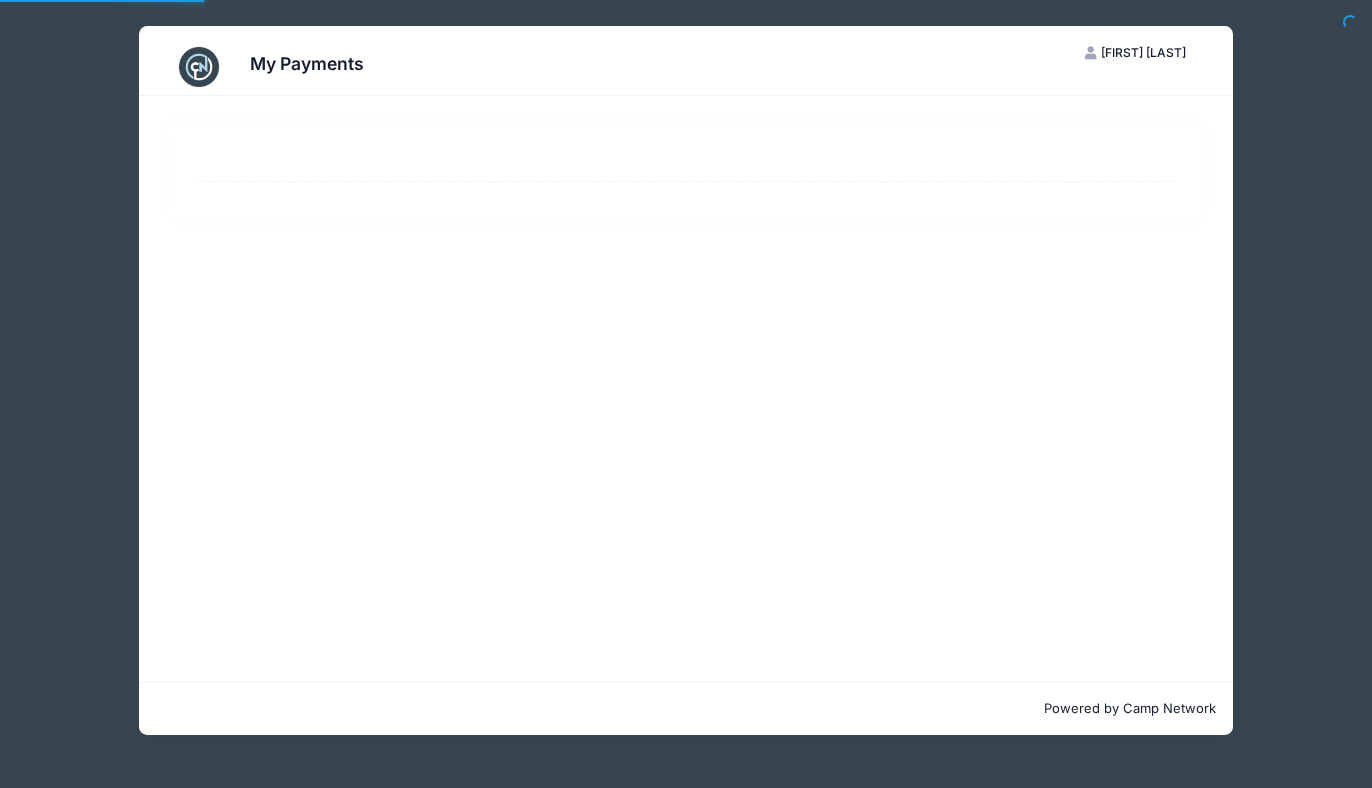 scroll, scrollTop: 0, scrollLeft: 0, axis: both 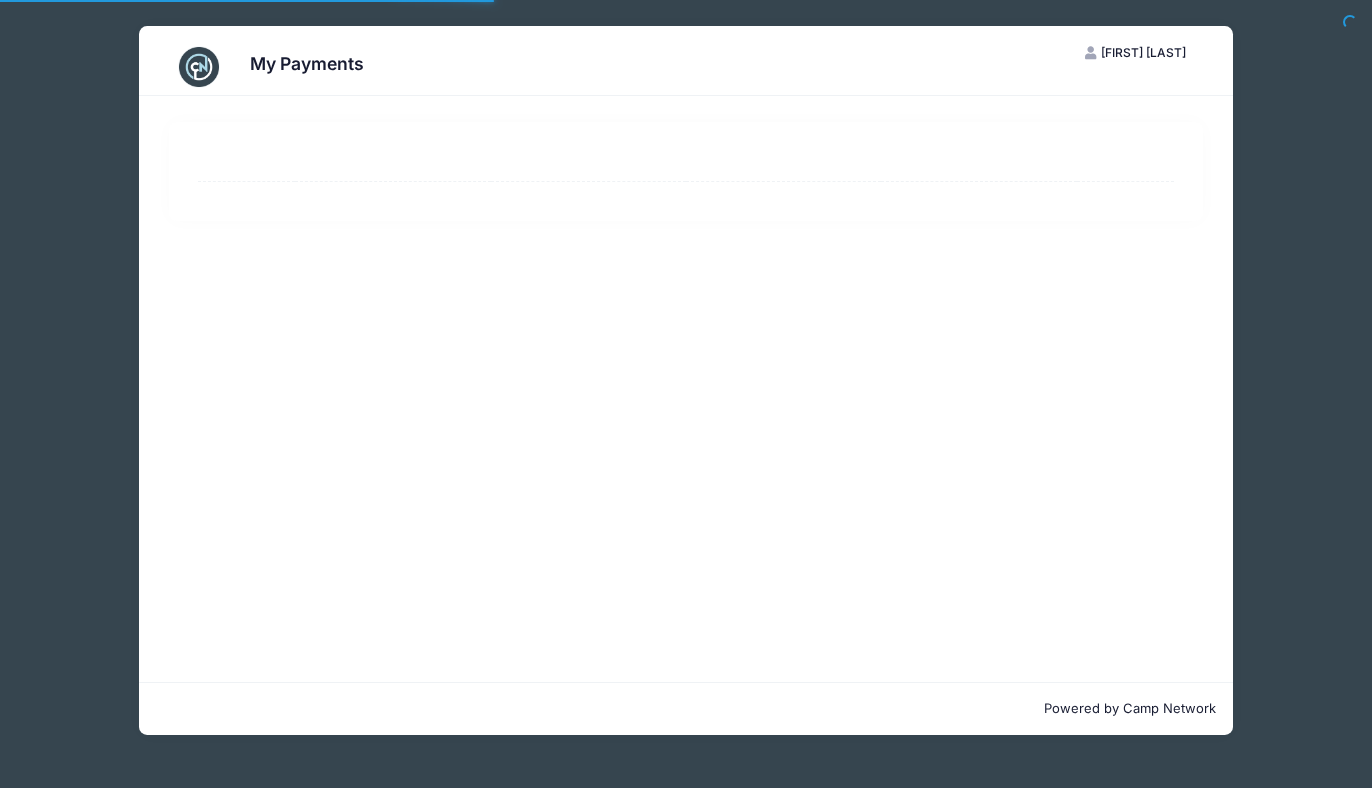 select on "10" 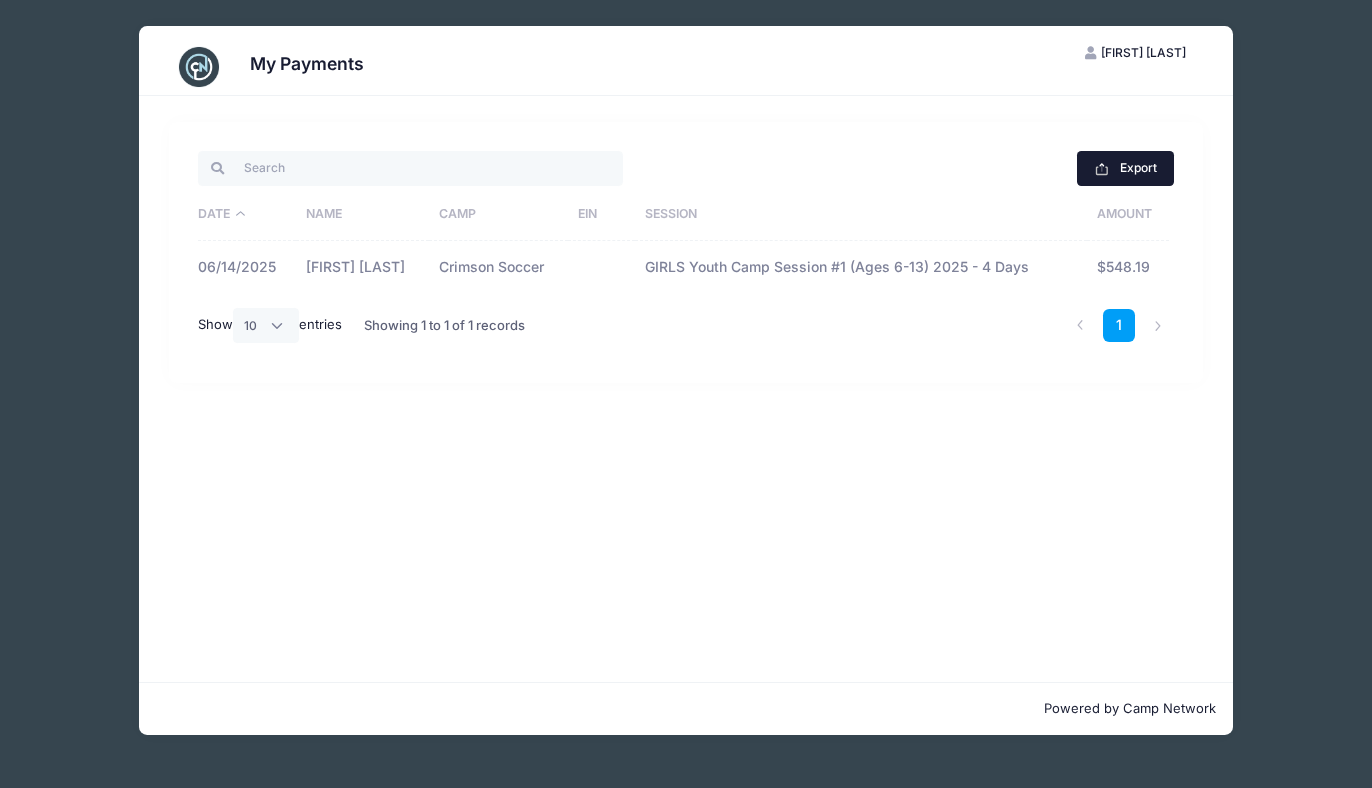 click on "Export" at bounding box center (1125, 168) 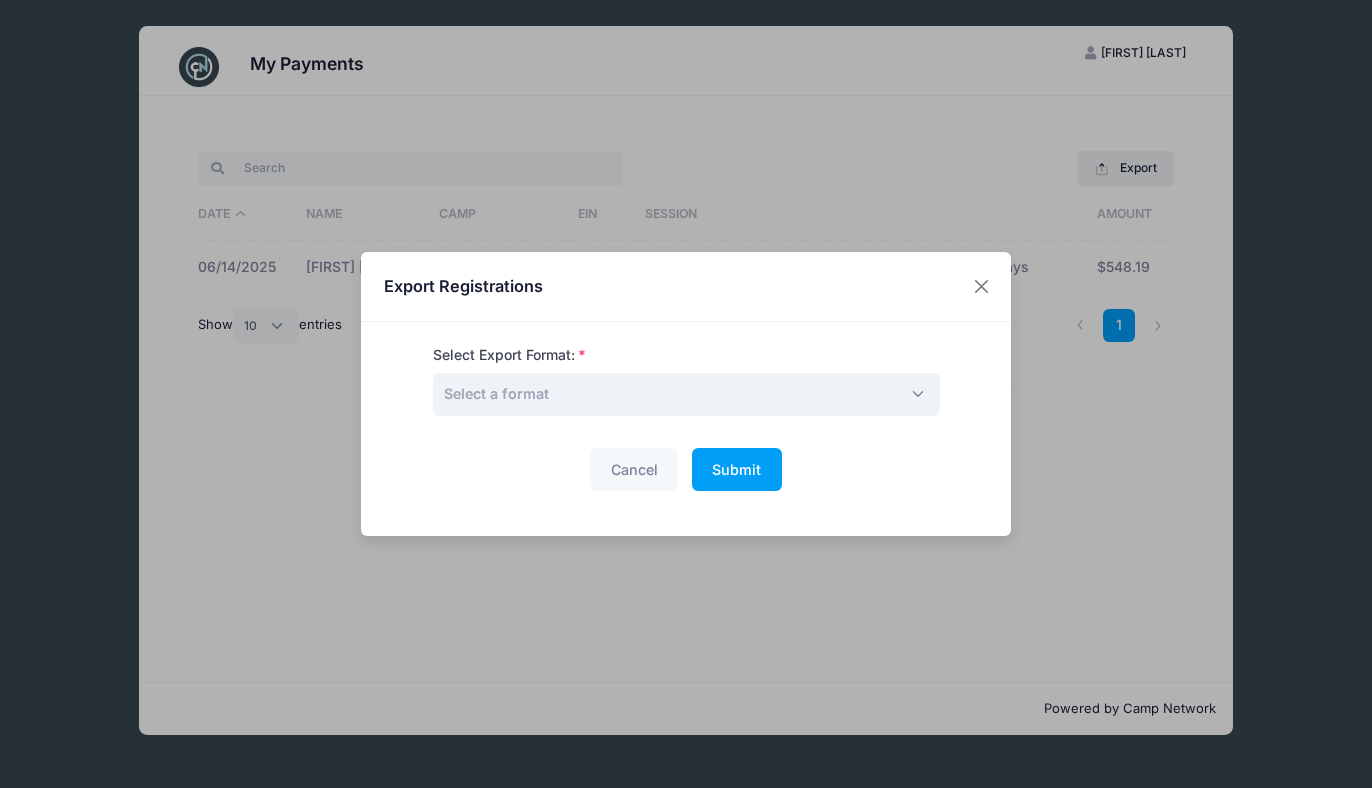 click on "Select a format" at bounding box center [686, 394] 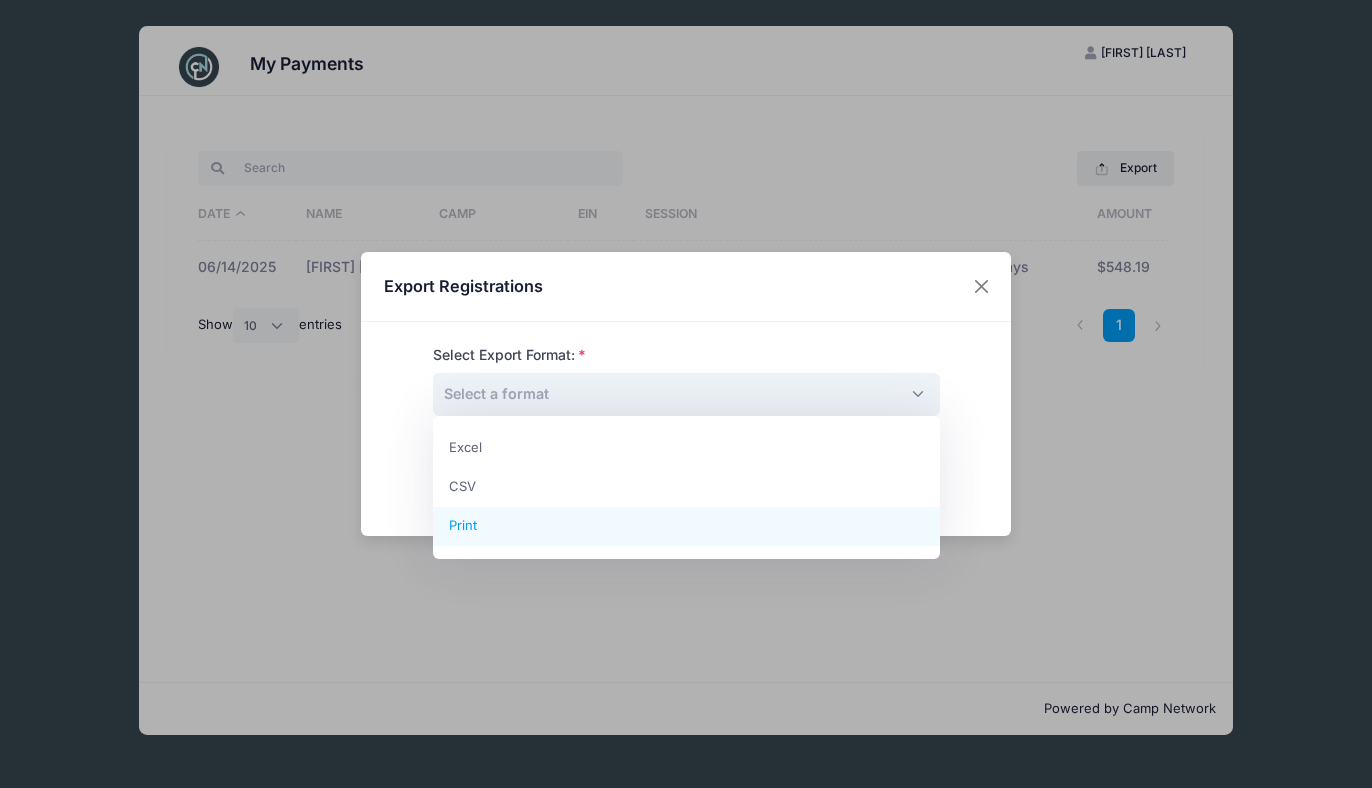 select on "print" 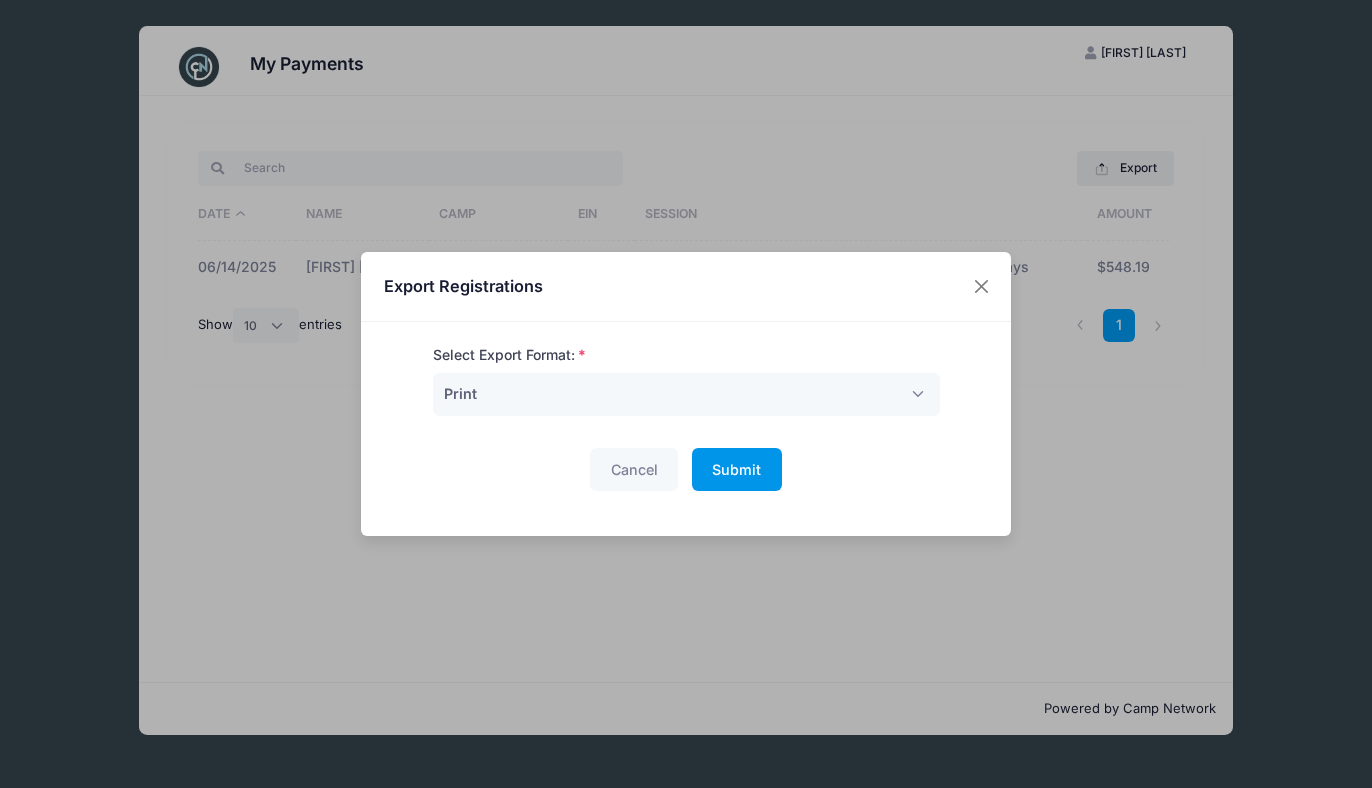 click on "Submit" at bounding box center [736, 469] 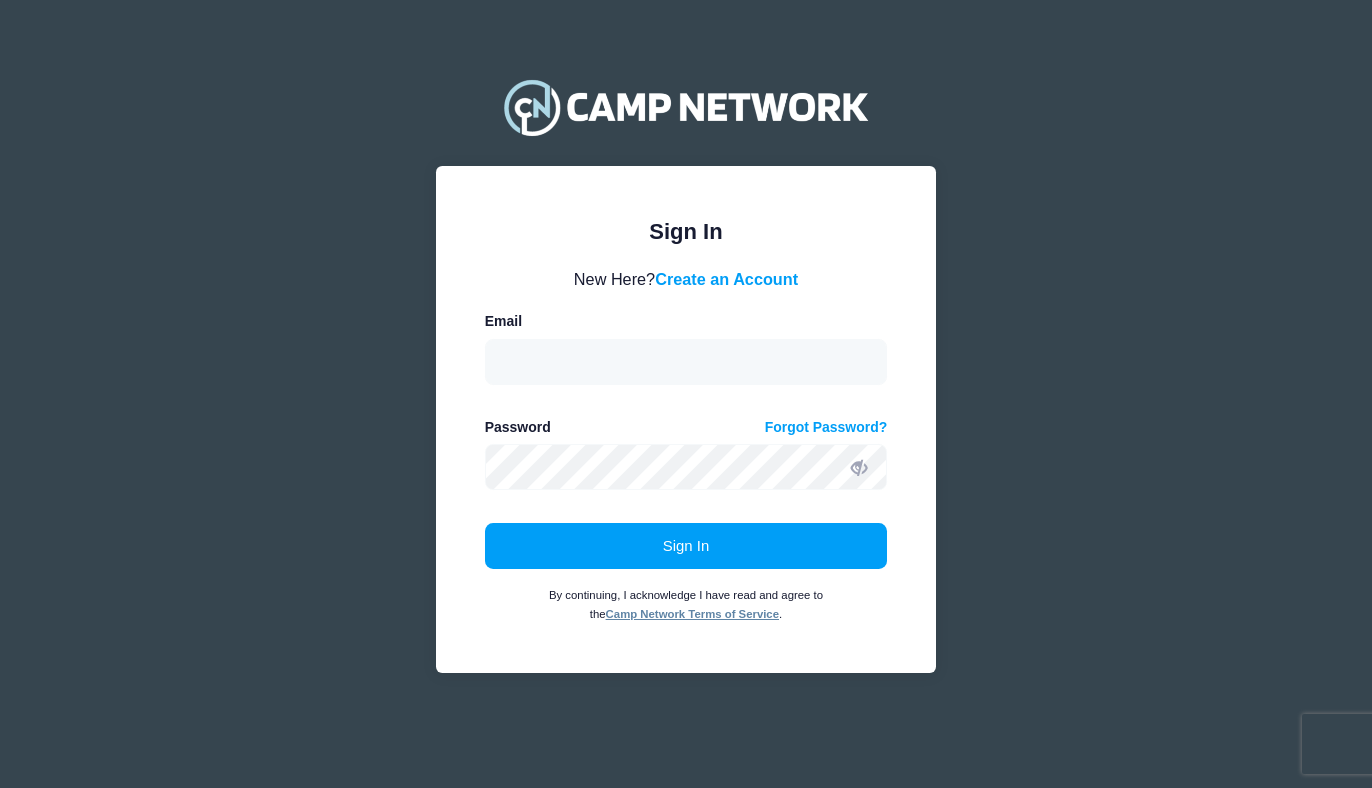 scroll, scrollTop: 0, scrollLeft: 0, axis: both 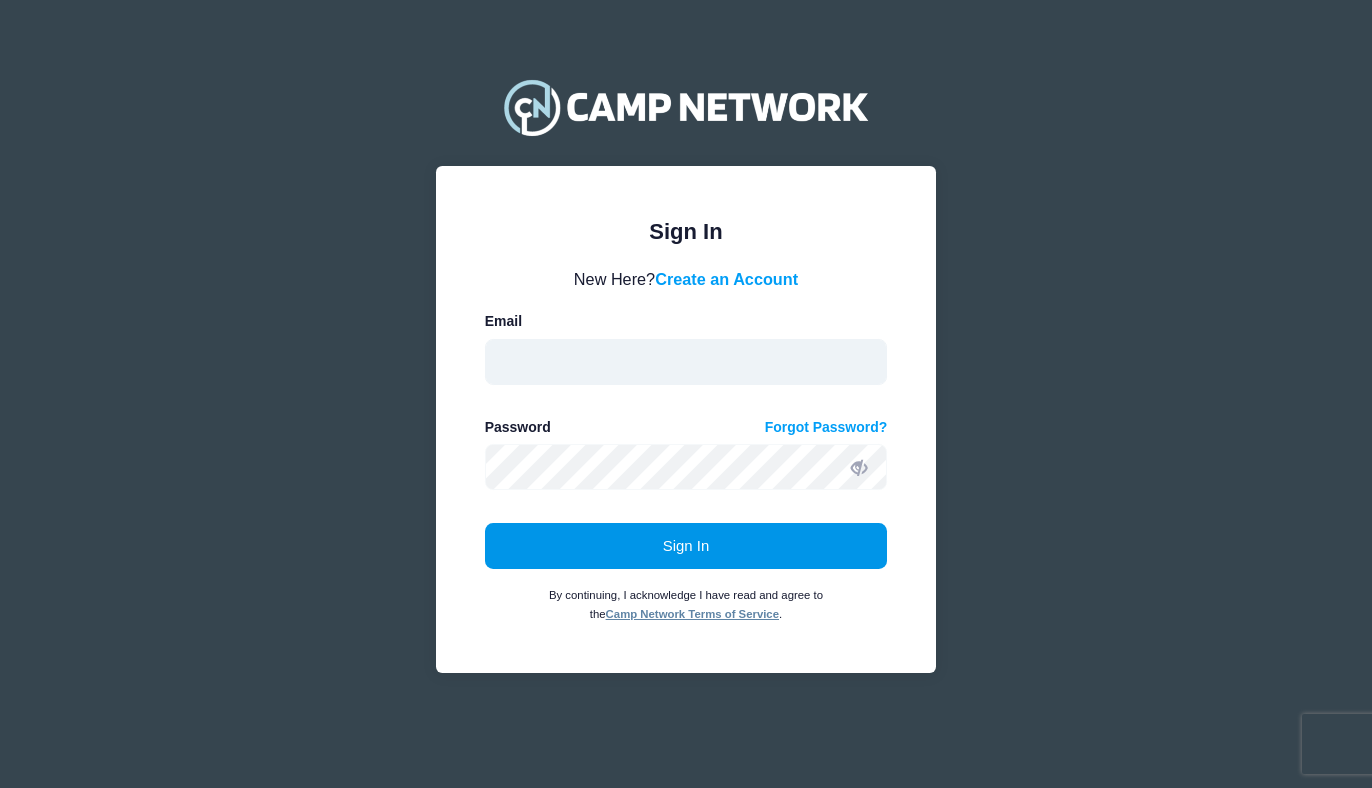 type on "bethan.bailey9@gmail.com" 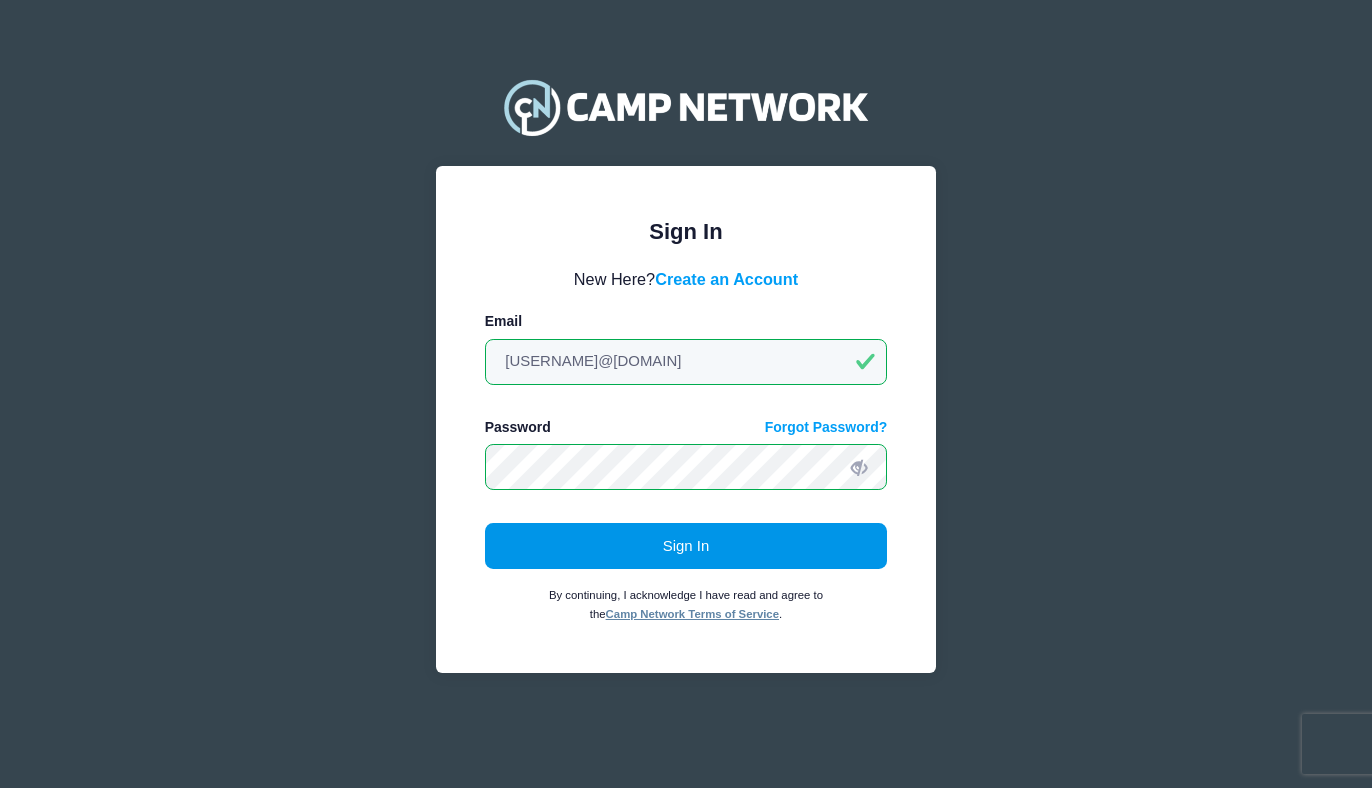 click on "Sign In" at bounding box center (686, 546) 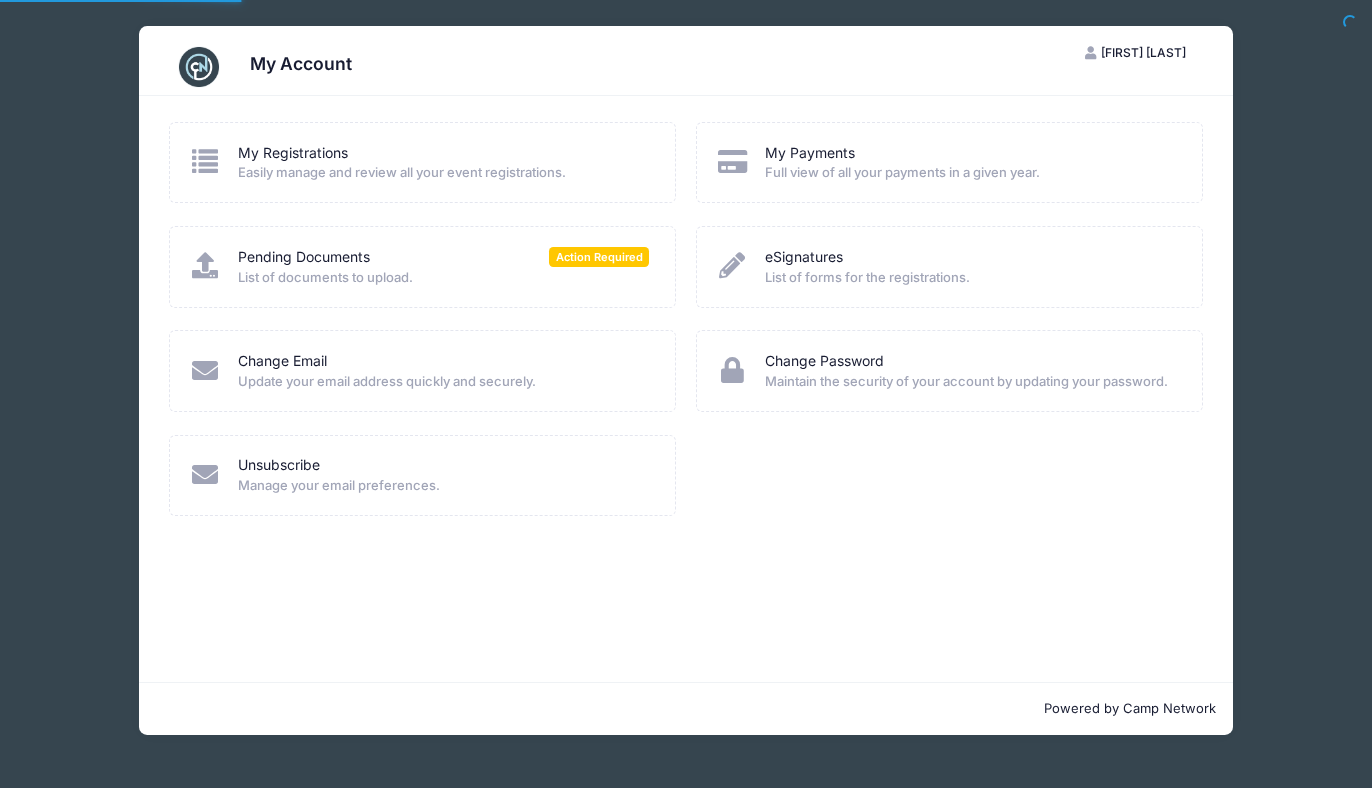 scroll, scrollTop: 0, scrollLeft: 0, axis: both 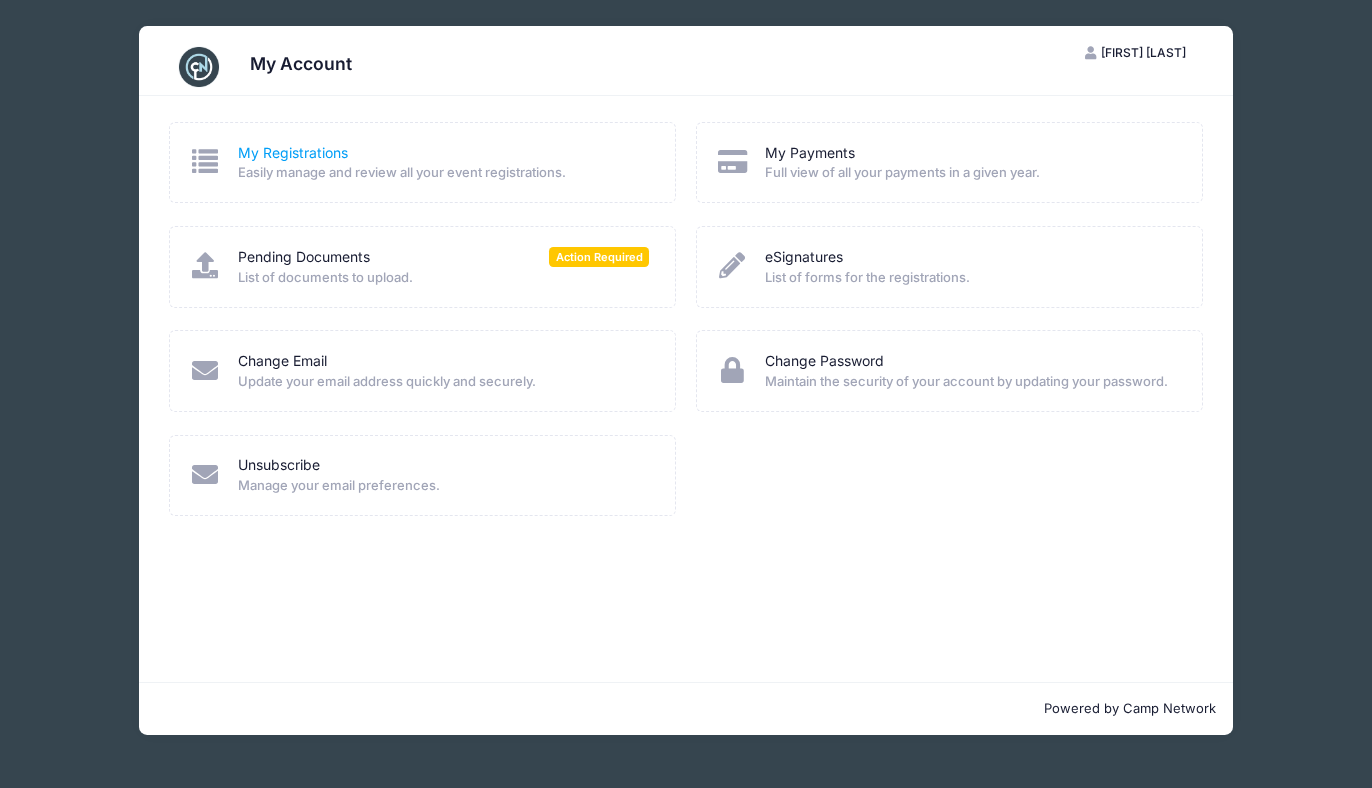 click on "My Registrations" at bounding box center [293, 153] 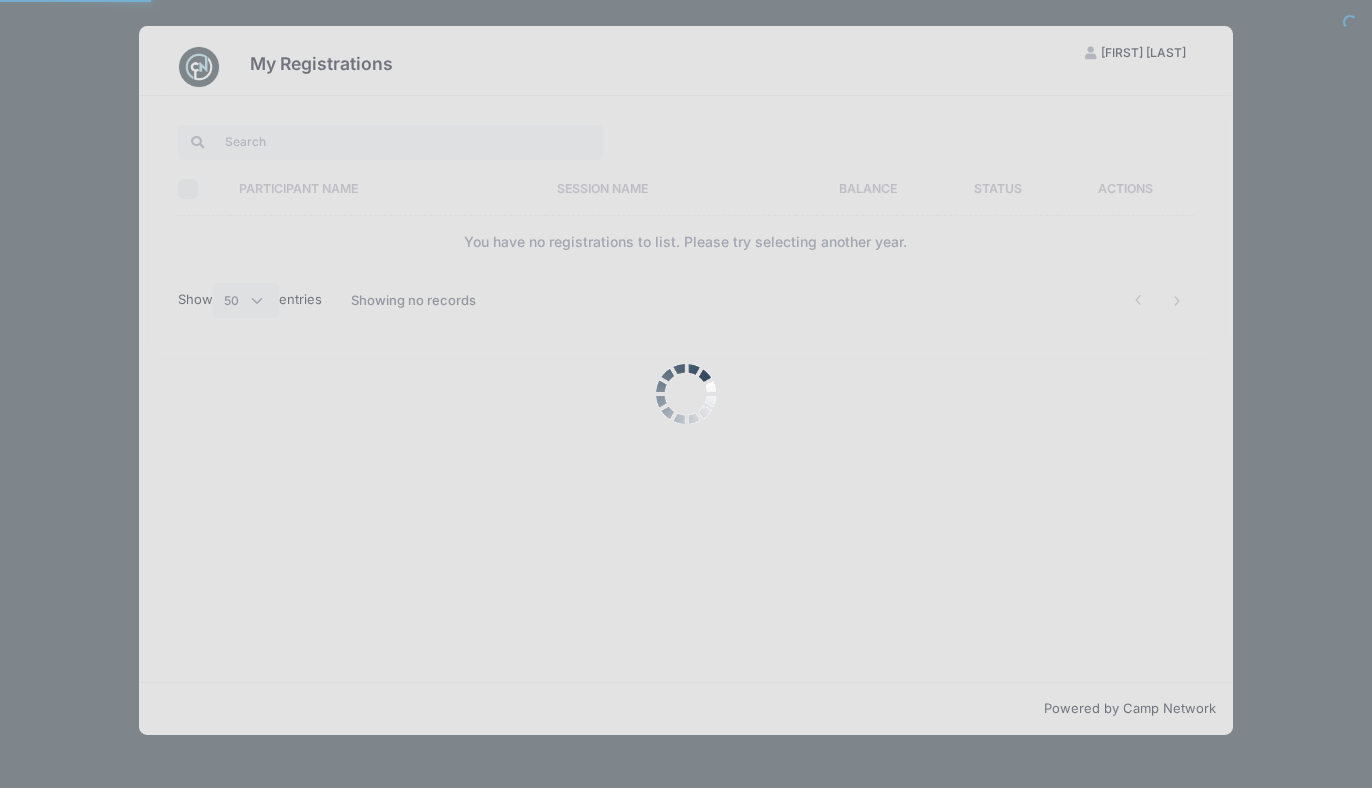 select on "50" 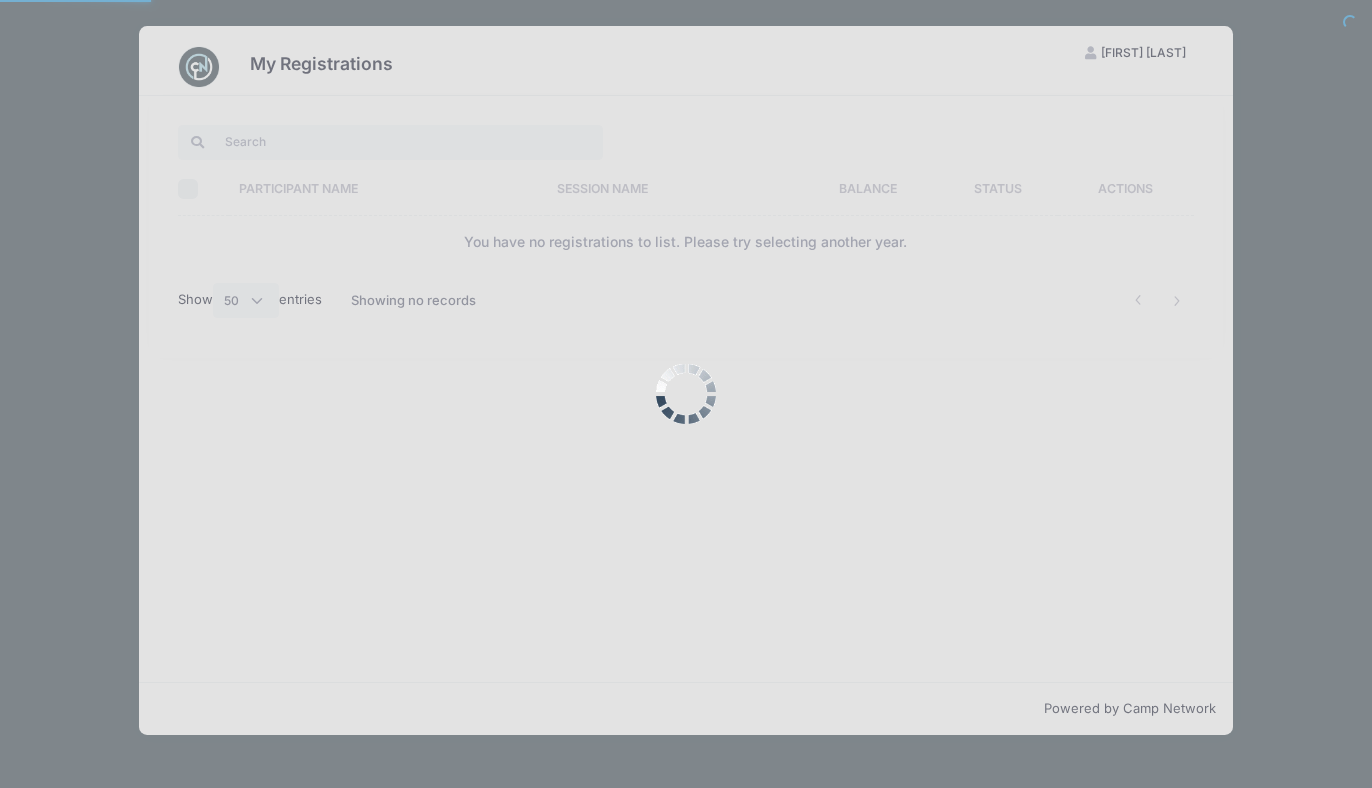 scroll, scrollTop: 0, scrollLeft: 0, axis: both 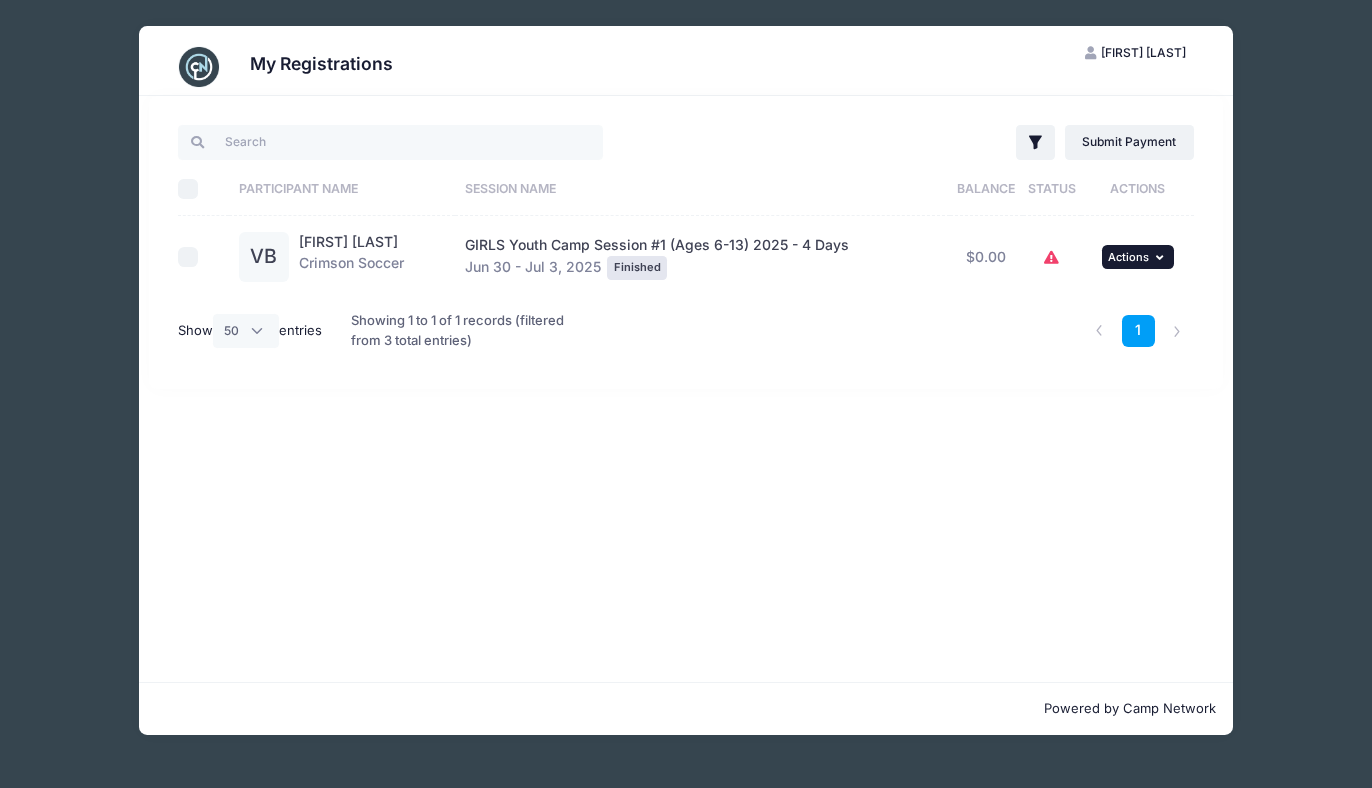 click at bounding box center (1162, 257) 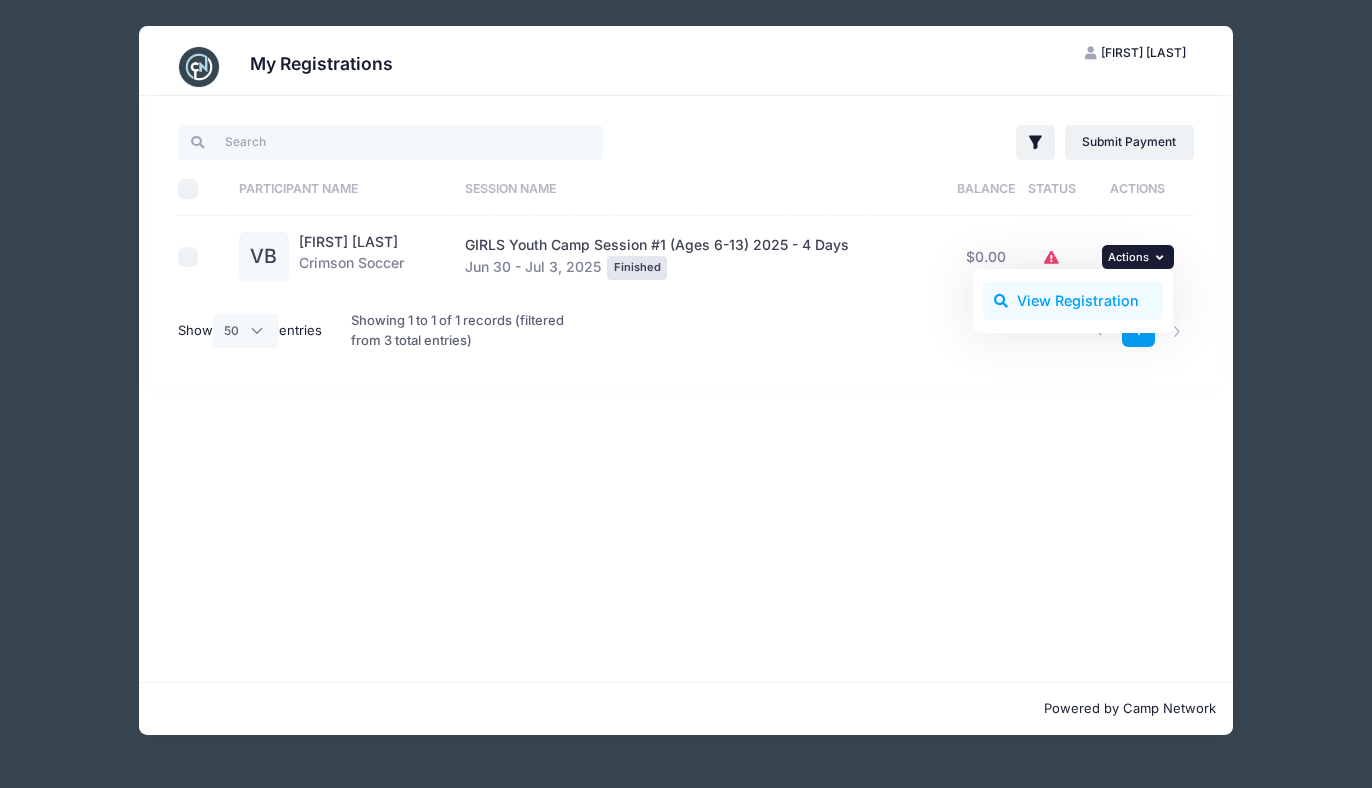 click on "View Registration" at bounding box center [1073, 301] 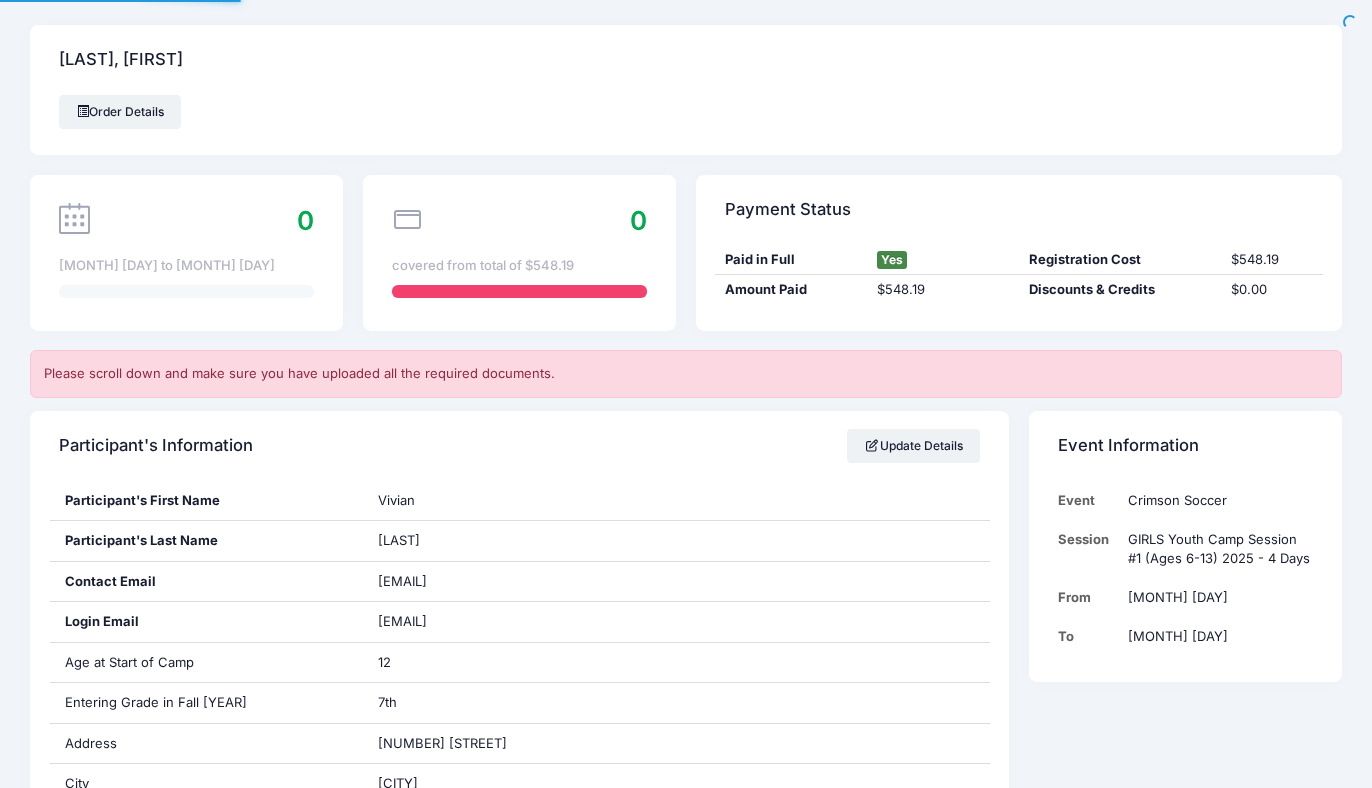 scroll, scrollTop: 0, scrollLeft: 0, axis: both 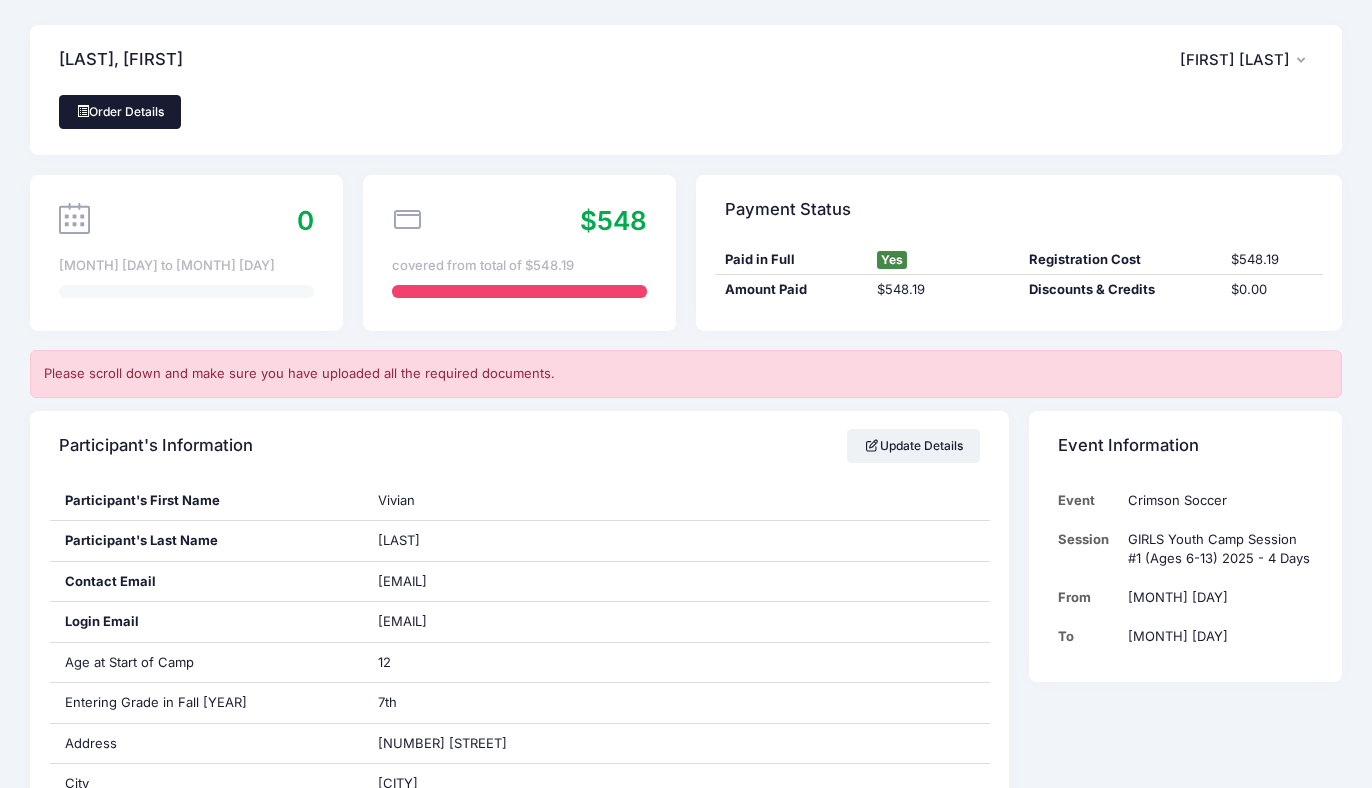 click on "Order Details" at bounding box center [120, 112] 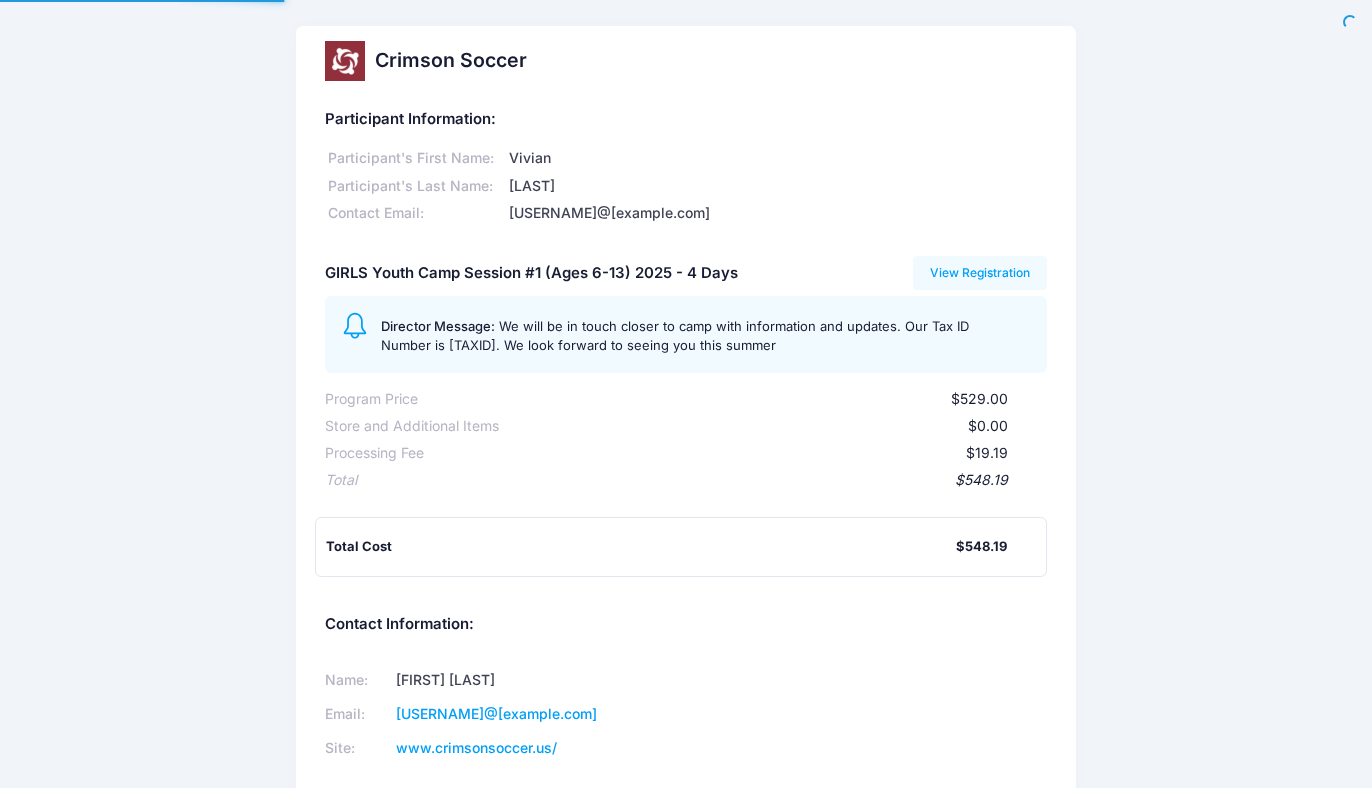 scroll, scrollTop: 0, scrollLeft: 0, axis: both 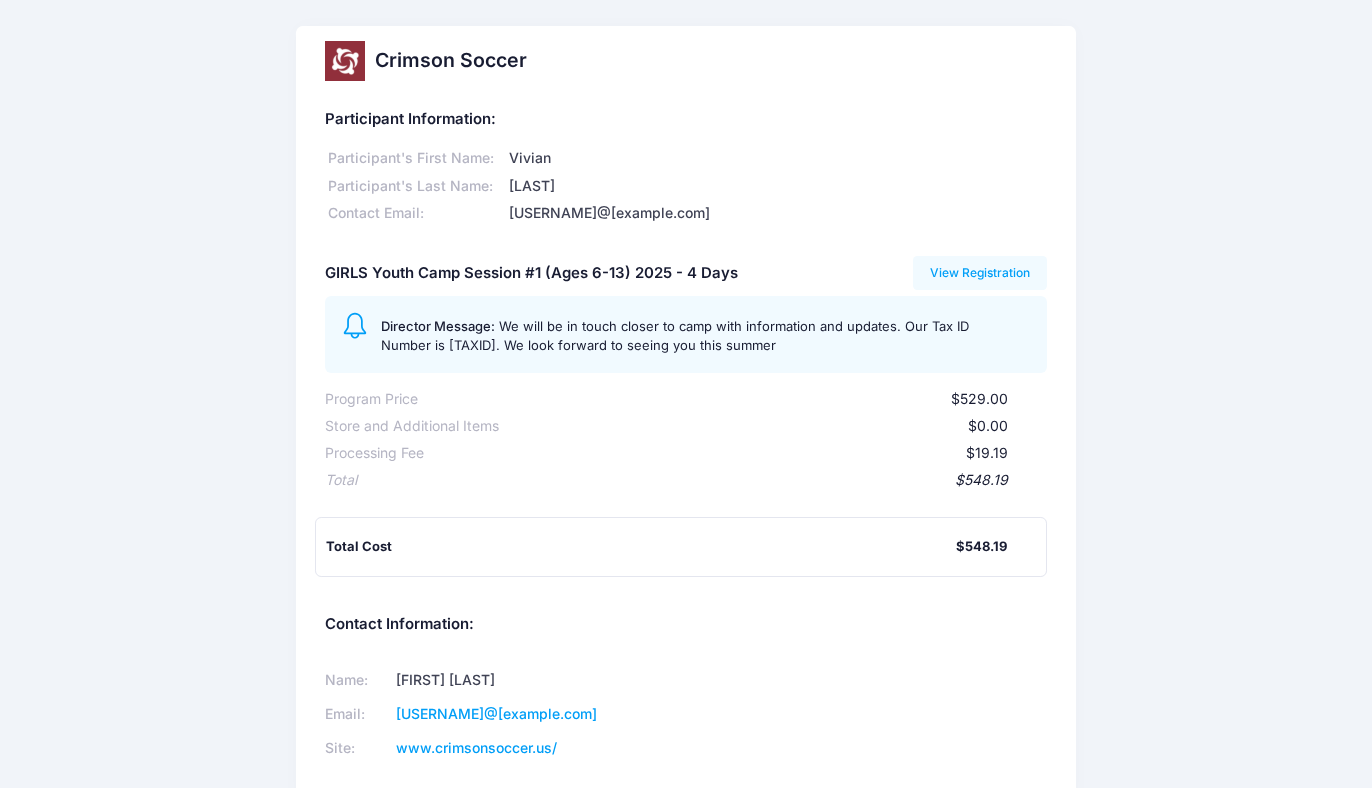 click on "Vivian" at bounding box center [776, 158] 